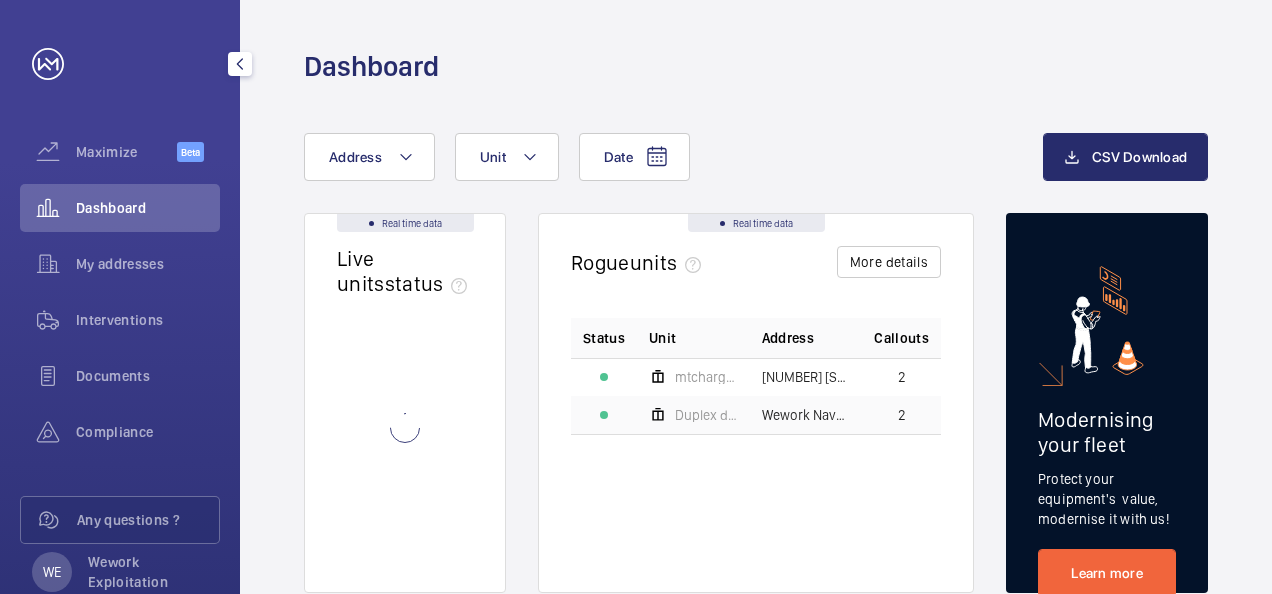 scroll, scrollTop: 0, scrollLeft: 0, axis: both 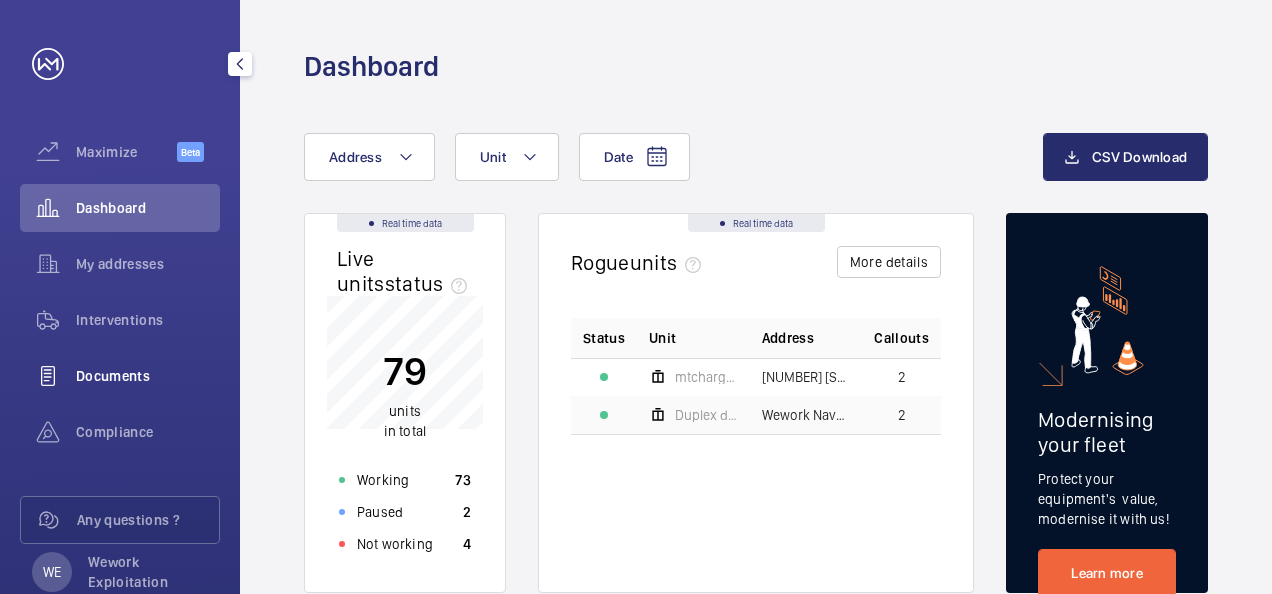 click on "Documents" 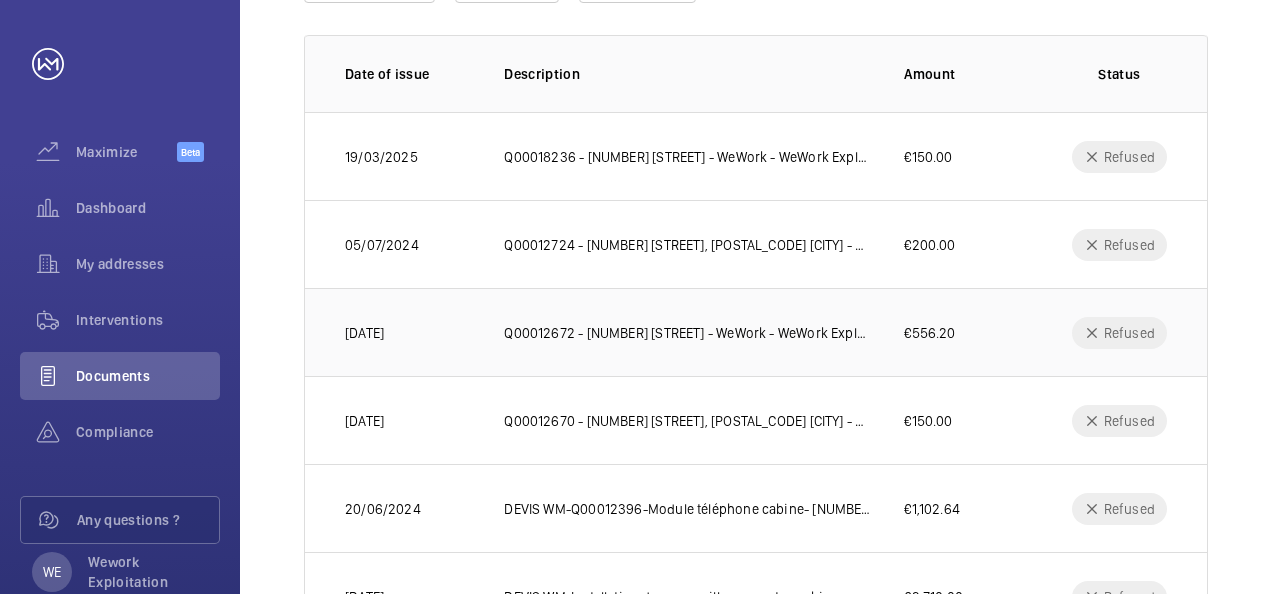 scroll, scrollTop: 20, scrollLeft: 0, axis: vertical 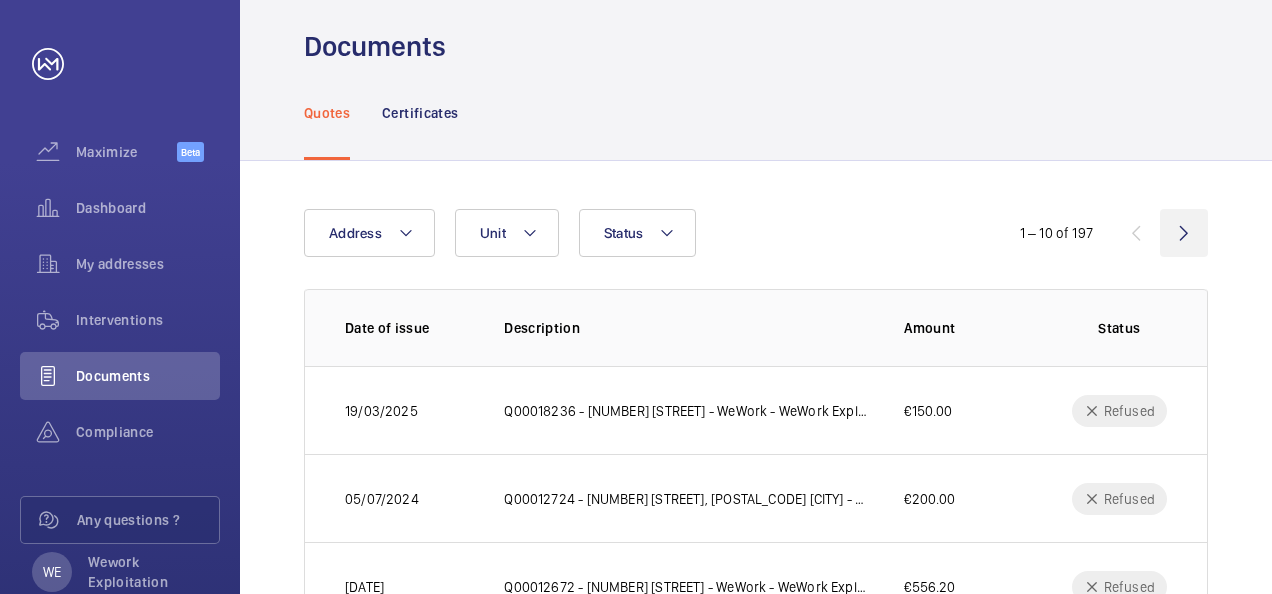 click 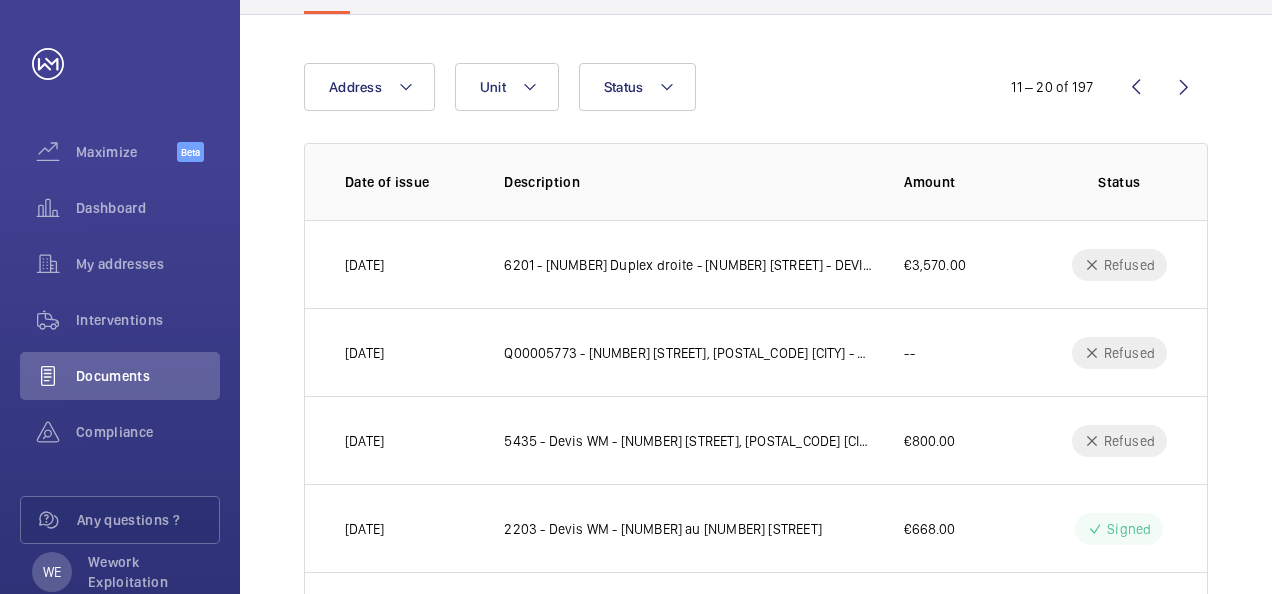 scroll, scrollTop: 120, scrollLeft: 0, axis: vertical 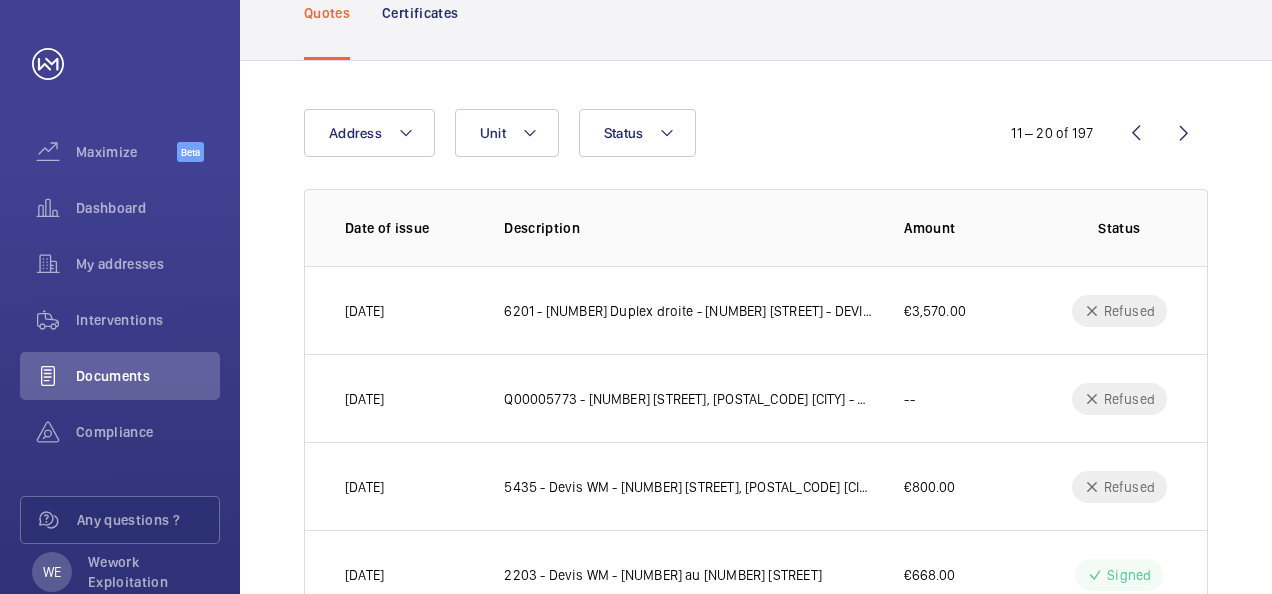click 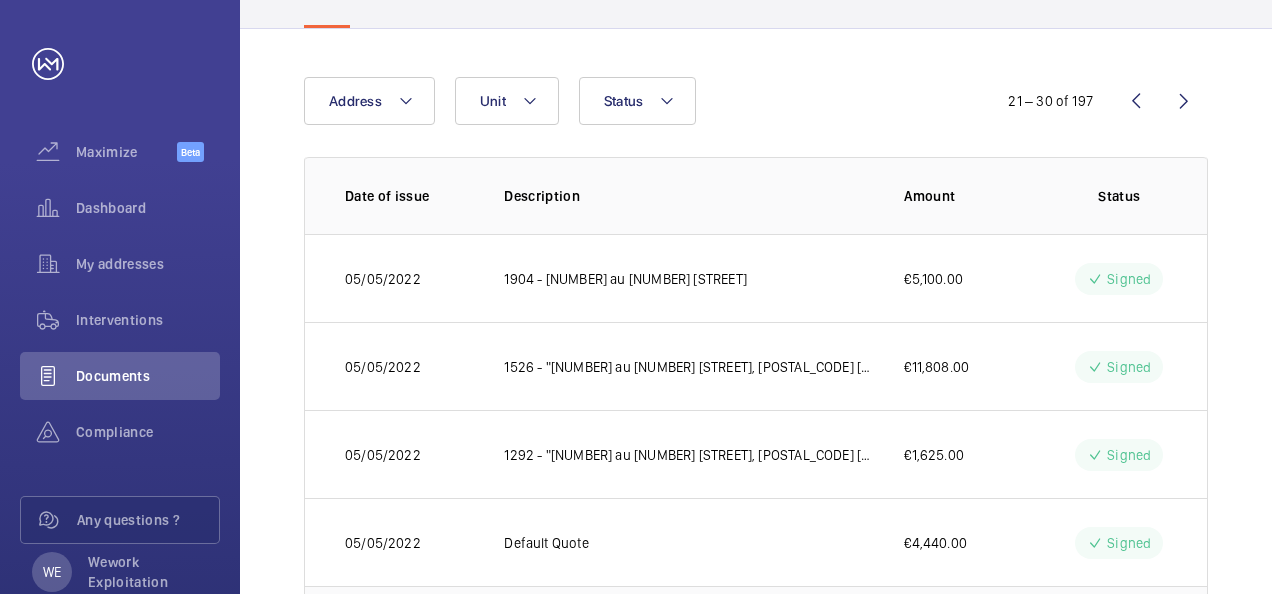 scroll, scrollTop: 120, scrollLeft: 0, axis: vertical 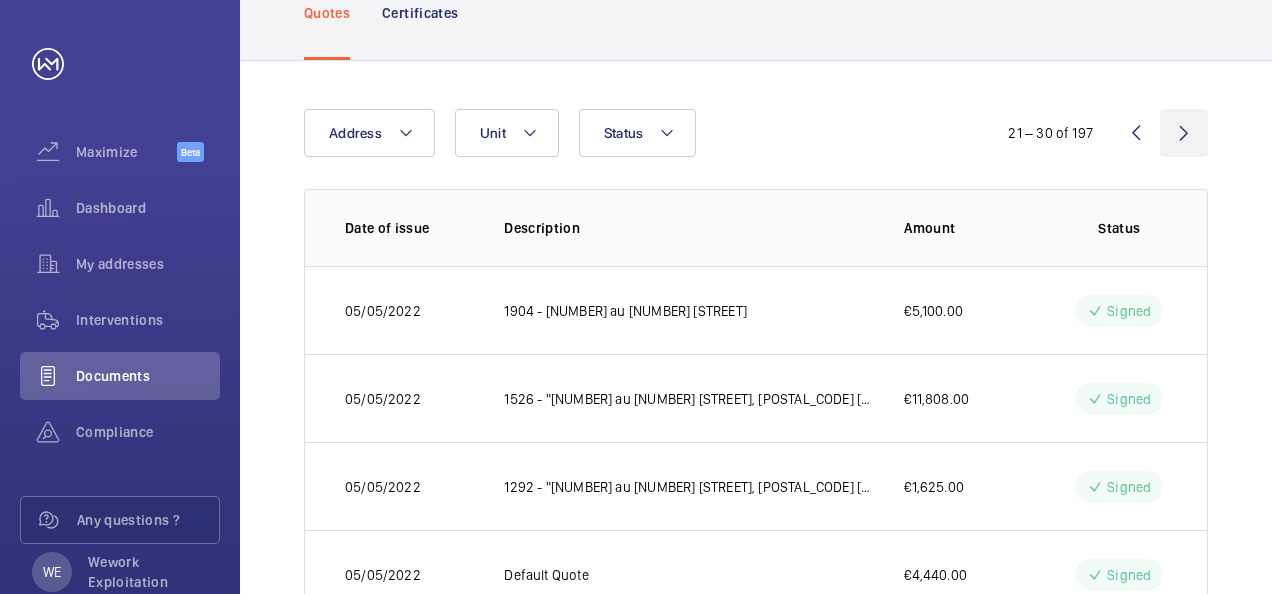 click 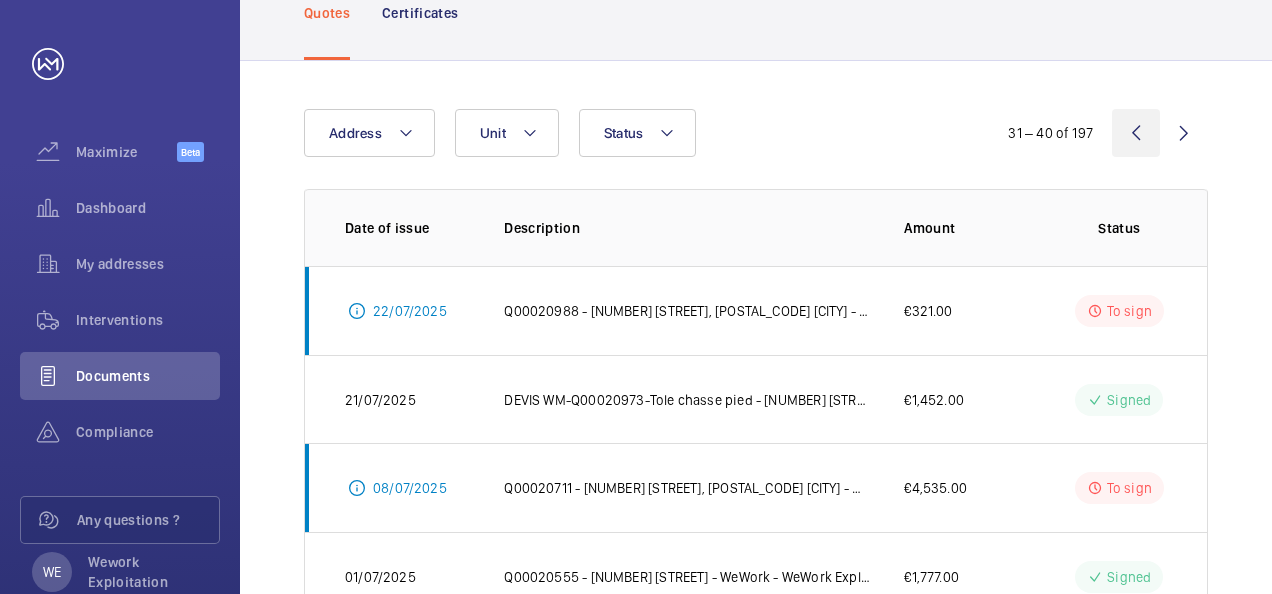 click 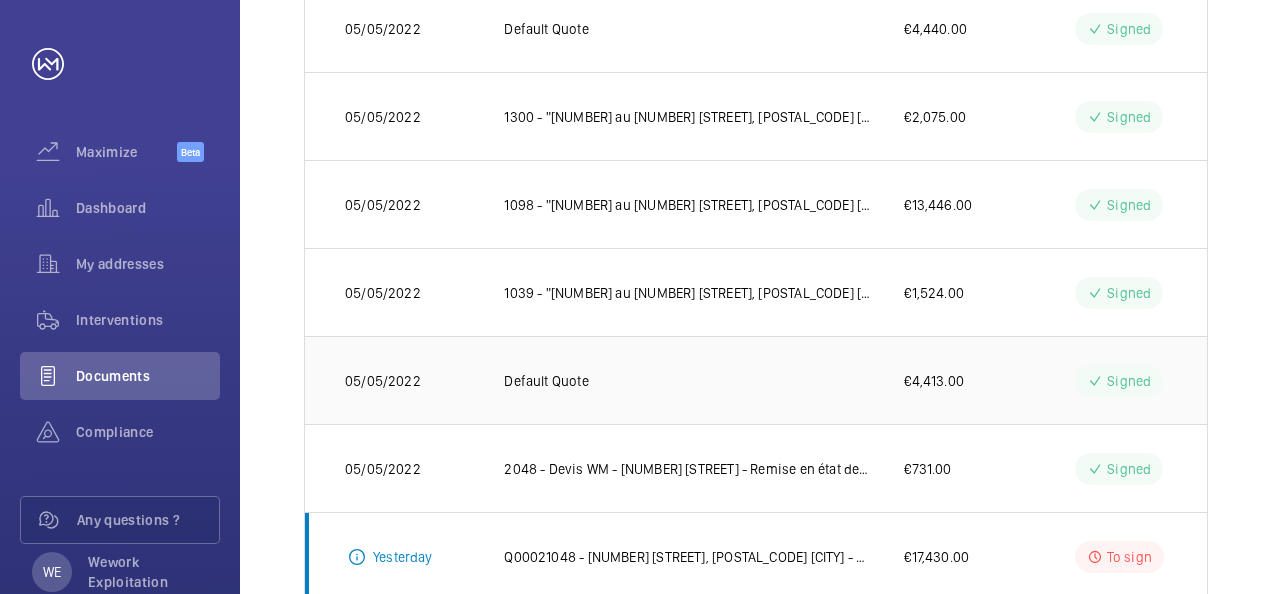 scroll, scrollTop: 721, scrollLeft: 0, axis: vertical 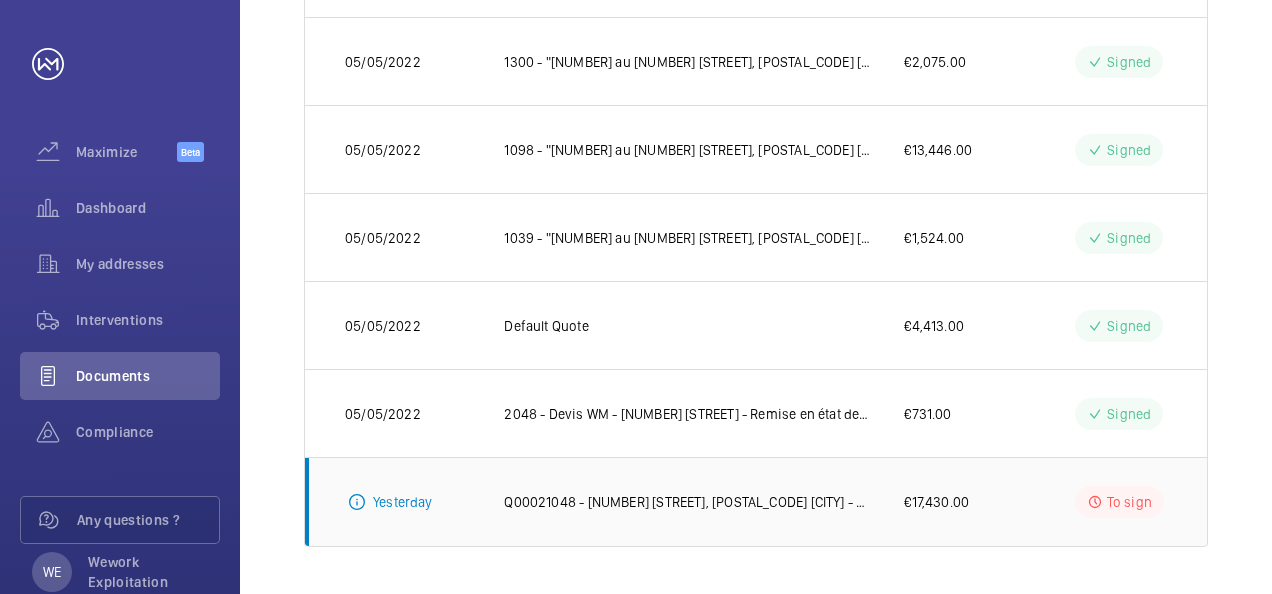 click on "Q00021048 - [NUMBER] [STREET], [POSTAL_CODE] [CITY] - WeWork - WeWork Exploitation" 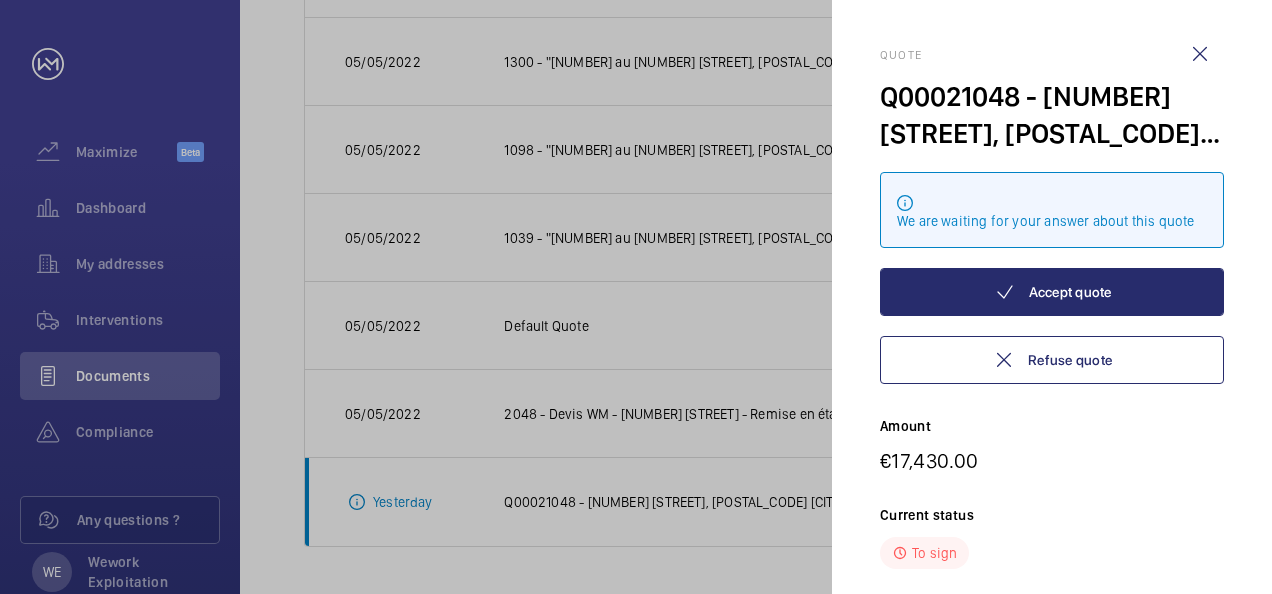 click 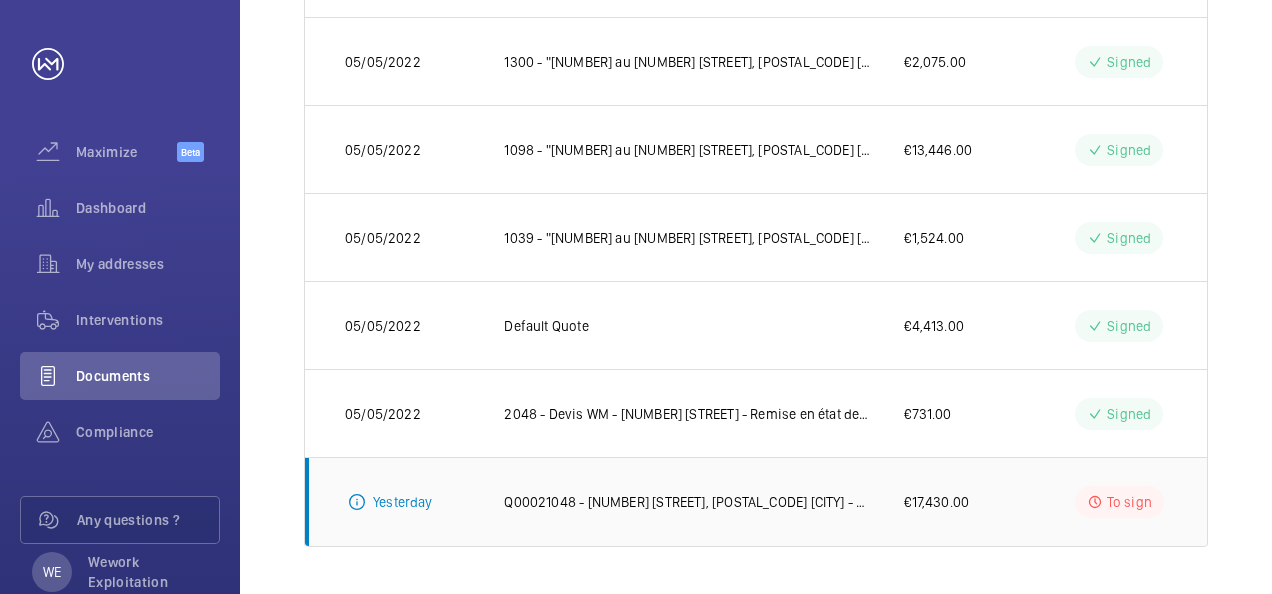 click on "Q00021048 - [NUMBER] [STREET], [POSTAL_CODE] [CITY] - WeWork - WeWork Exploitation" 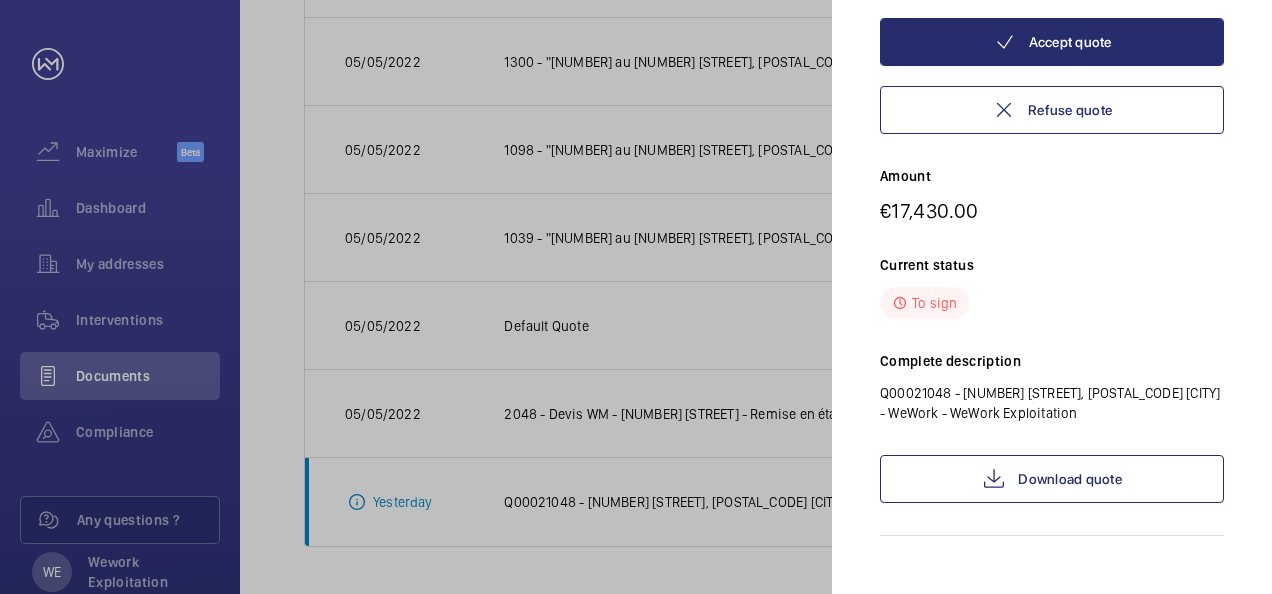 scroll, scrollTop: 271, scrollLeft: 0, axis: vertical 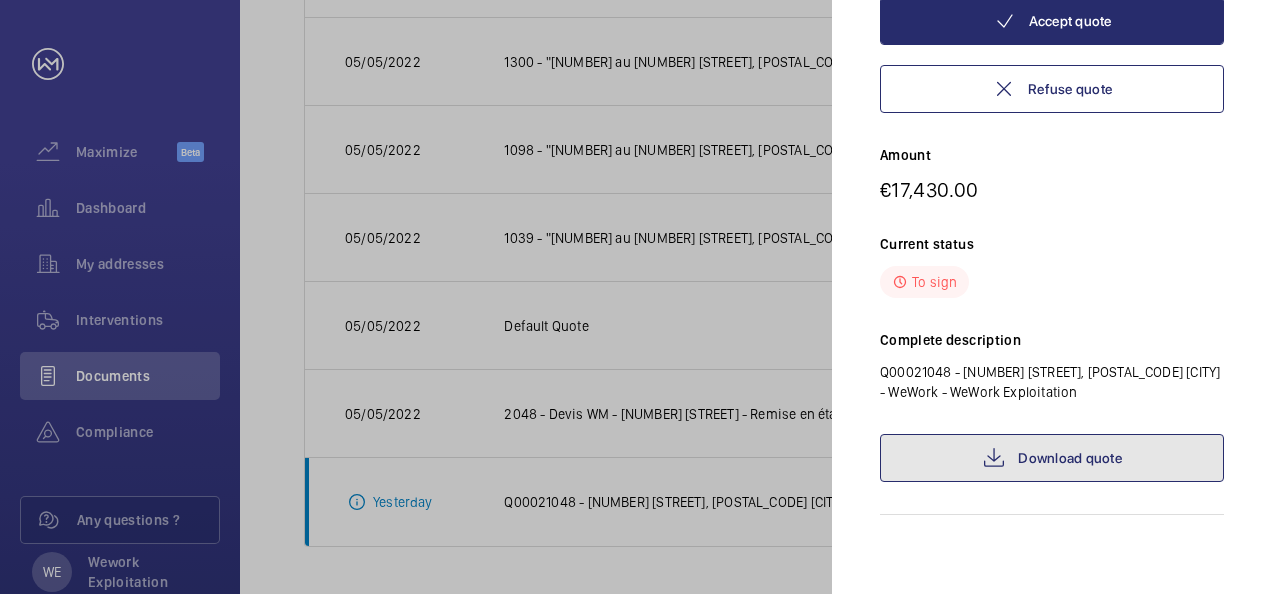 click on "Download quote" 